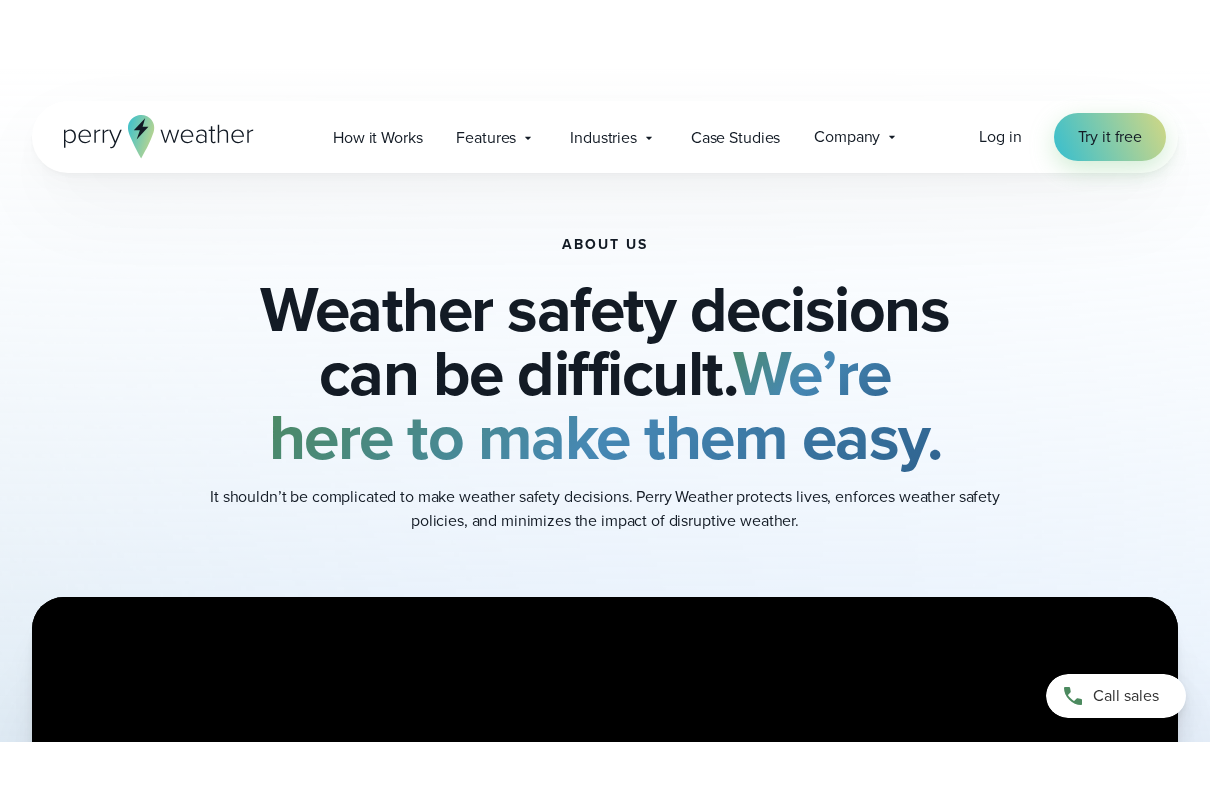 scroll, scrollTop: 6, scrollLeft: 0, axis: vertical 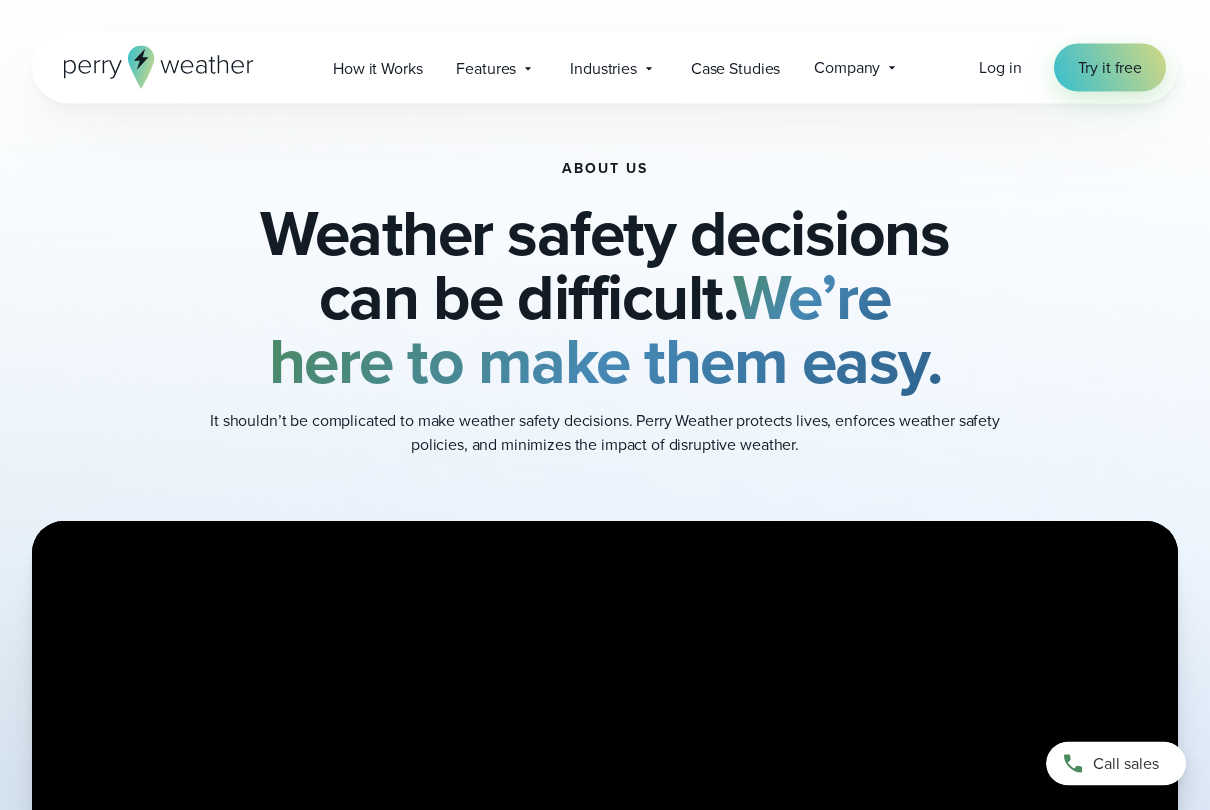 click 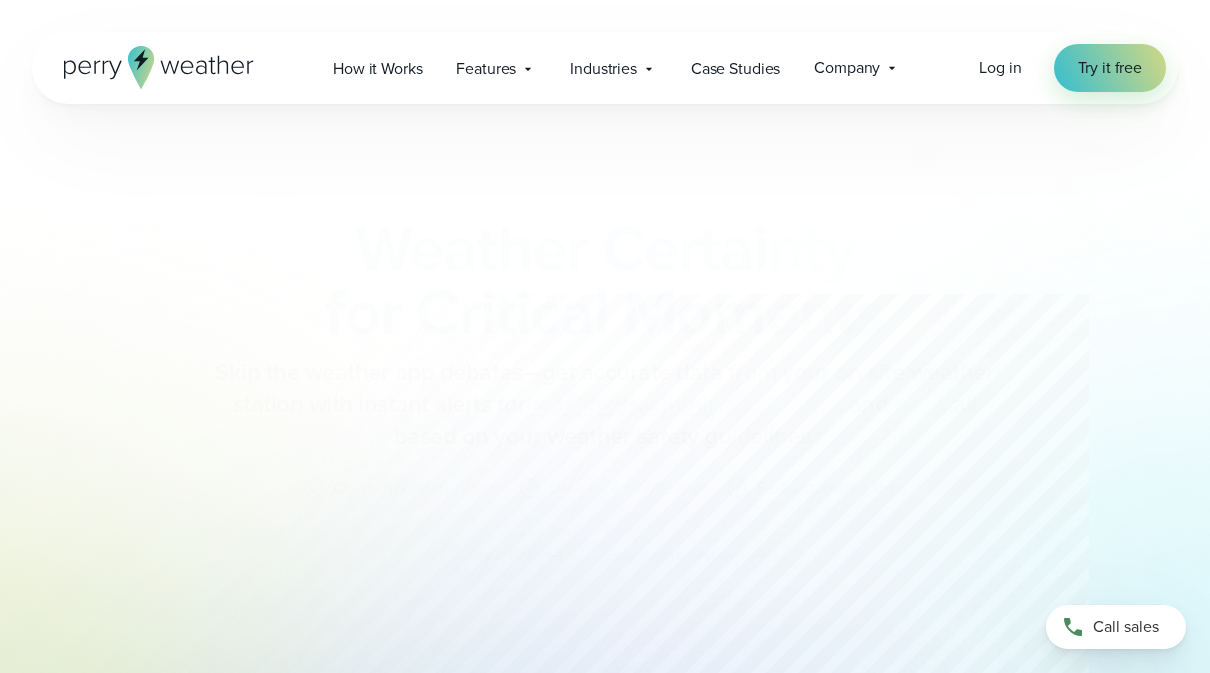 scroll, scrollTop: 0, scrollLeft: 0, axis: both 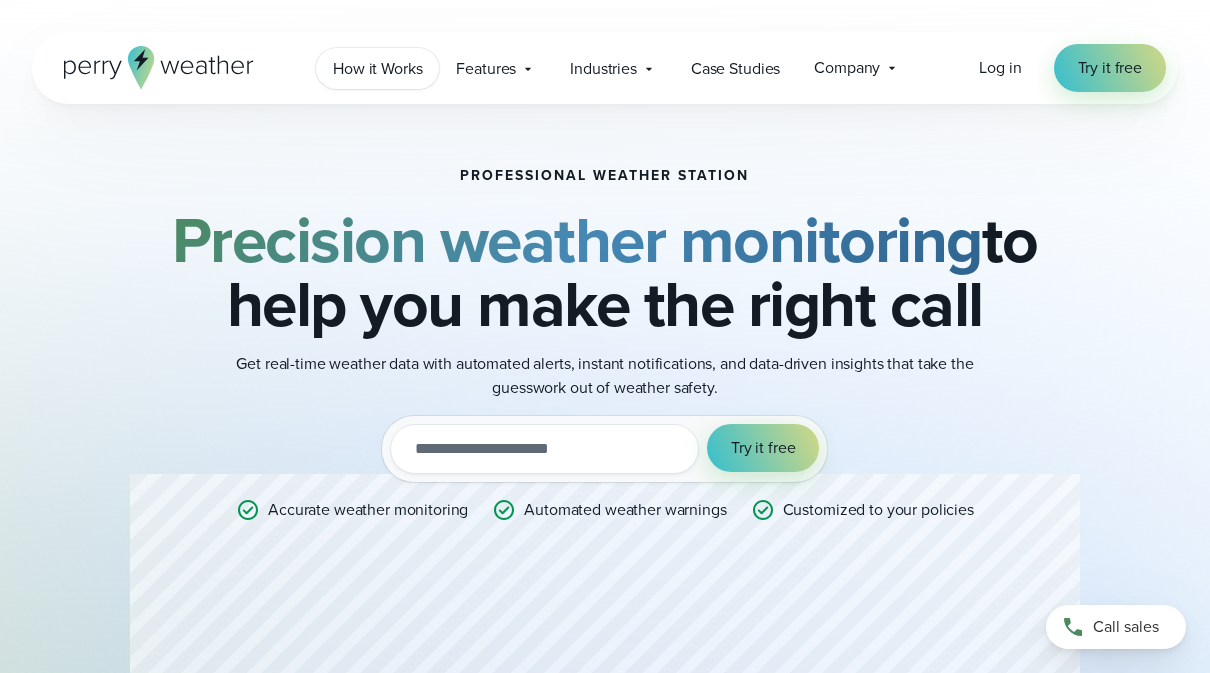 click on "How it Works" at bounding box center (377, 69) 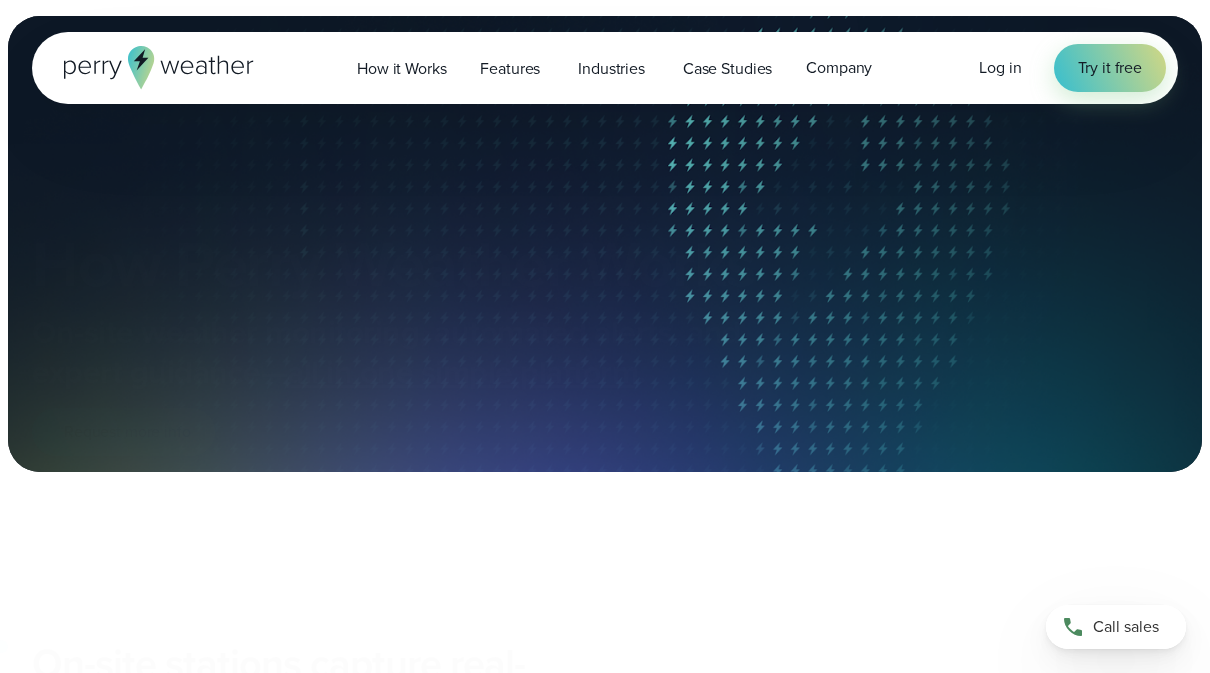 scroll, scrollTop: 0, scrollLeft: 0, axis: both 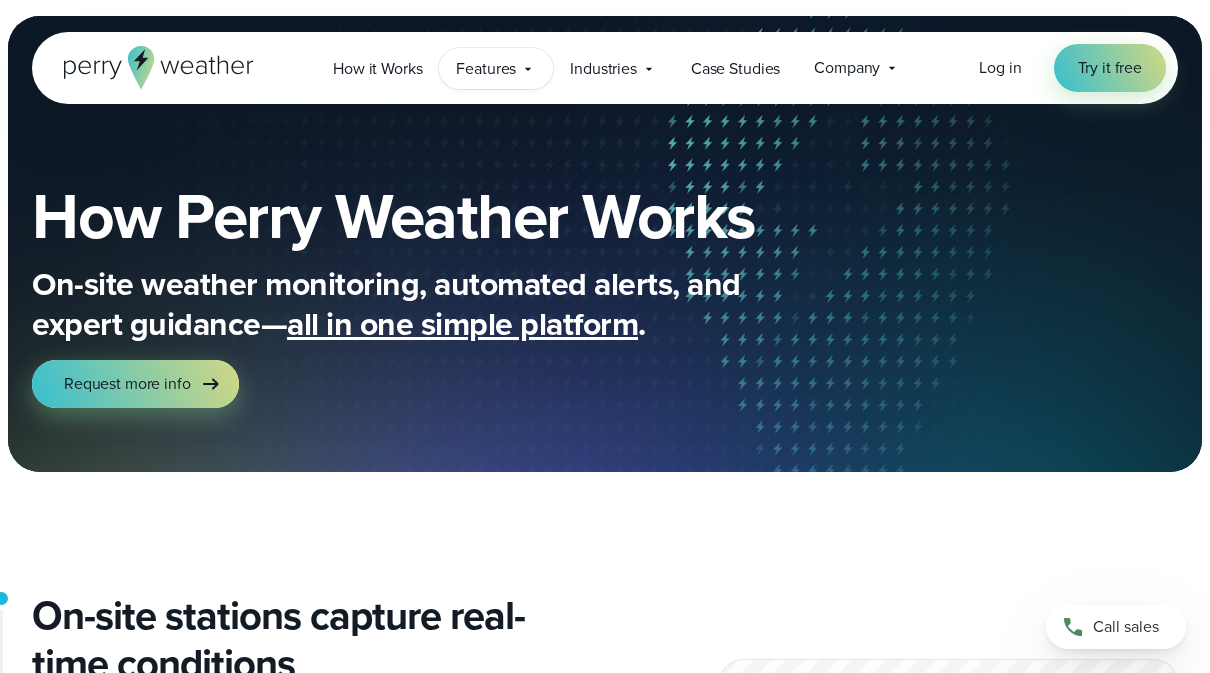 click on "Features" at bounding box center (486, 69) 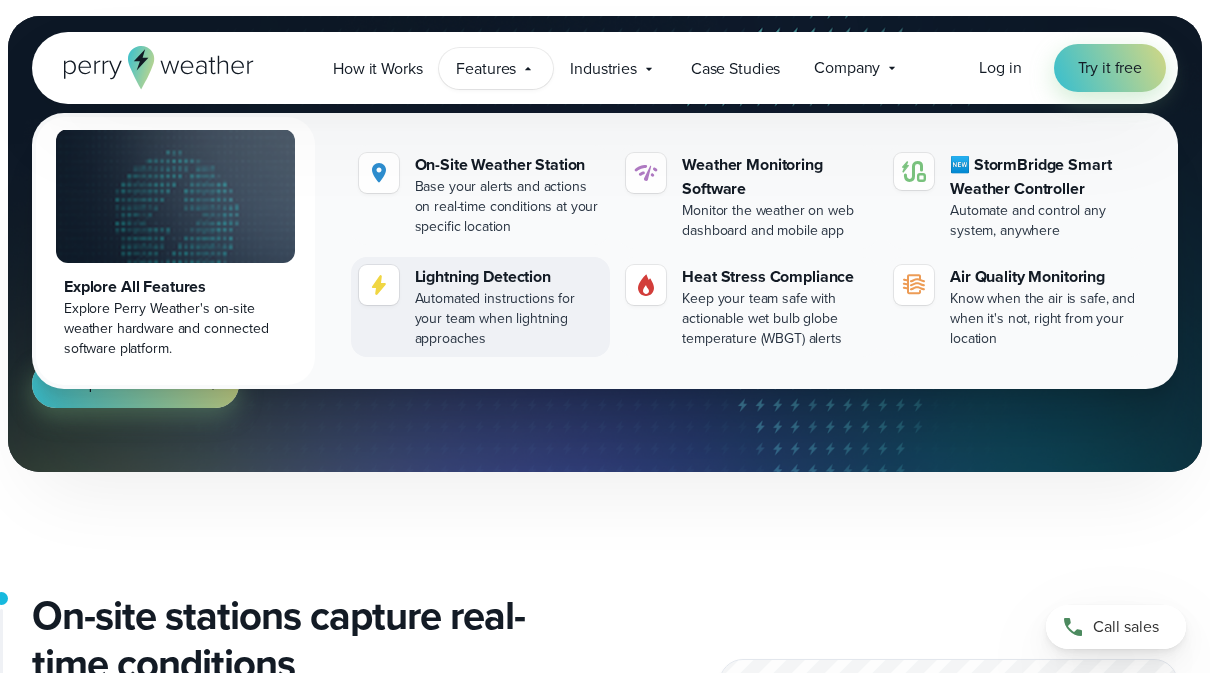 click on "Lightning Detection" at bounding box center (509, 277) 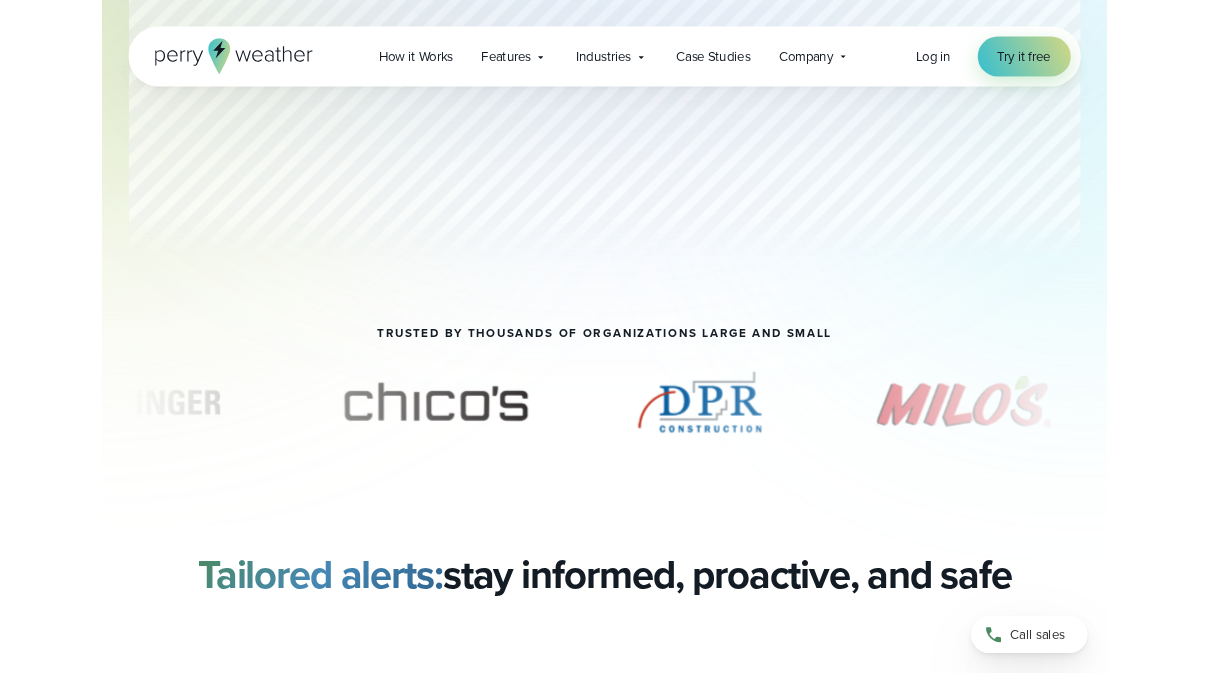 scroll, scrollTop: 0, scrollLeft: 0, axis: both 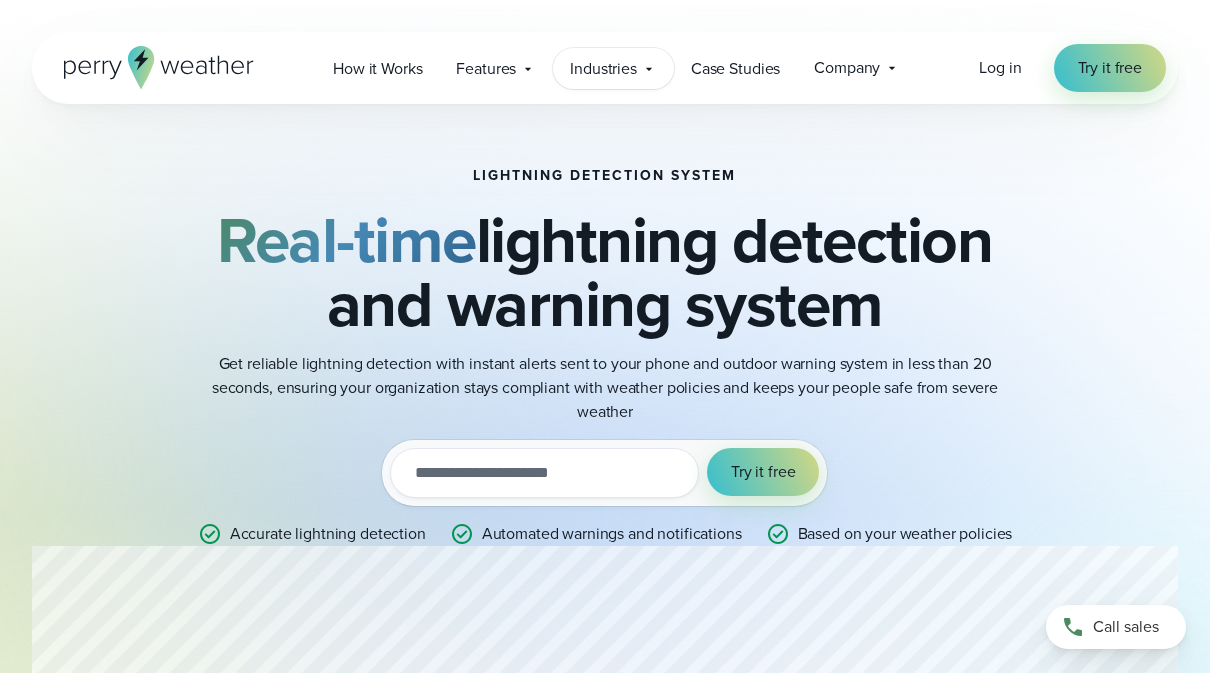 click on "Industries" at bounding box center [603, 69] 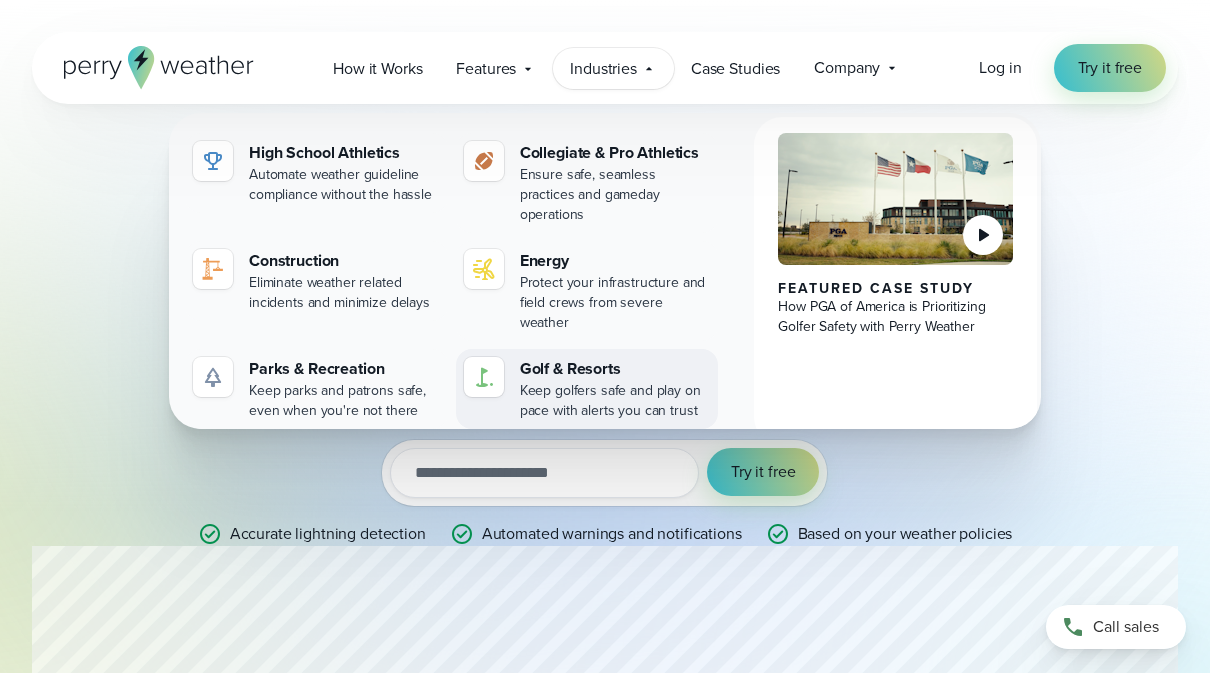 click on "Golf & Resorts" at bounding box center (615, 369) 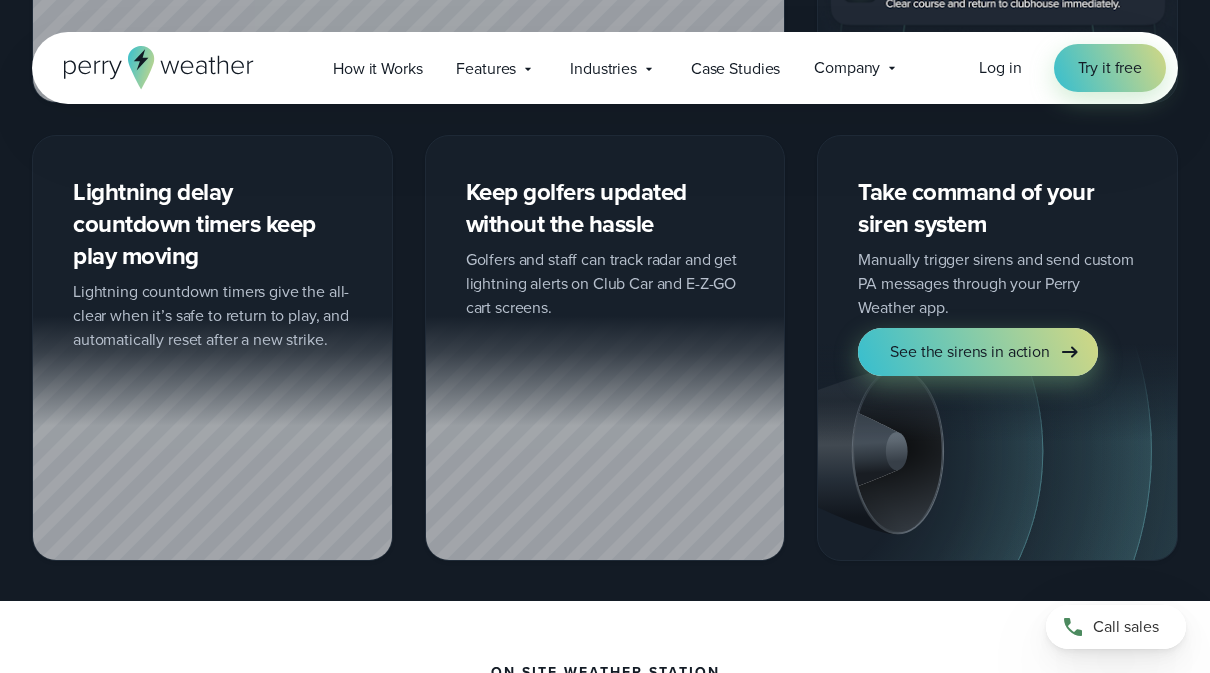scroll, scrollTop: 2349, scrollLeft: 0, axis: vertical 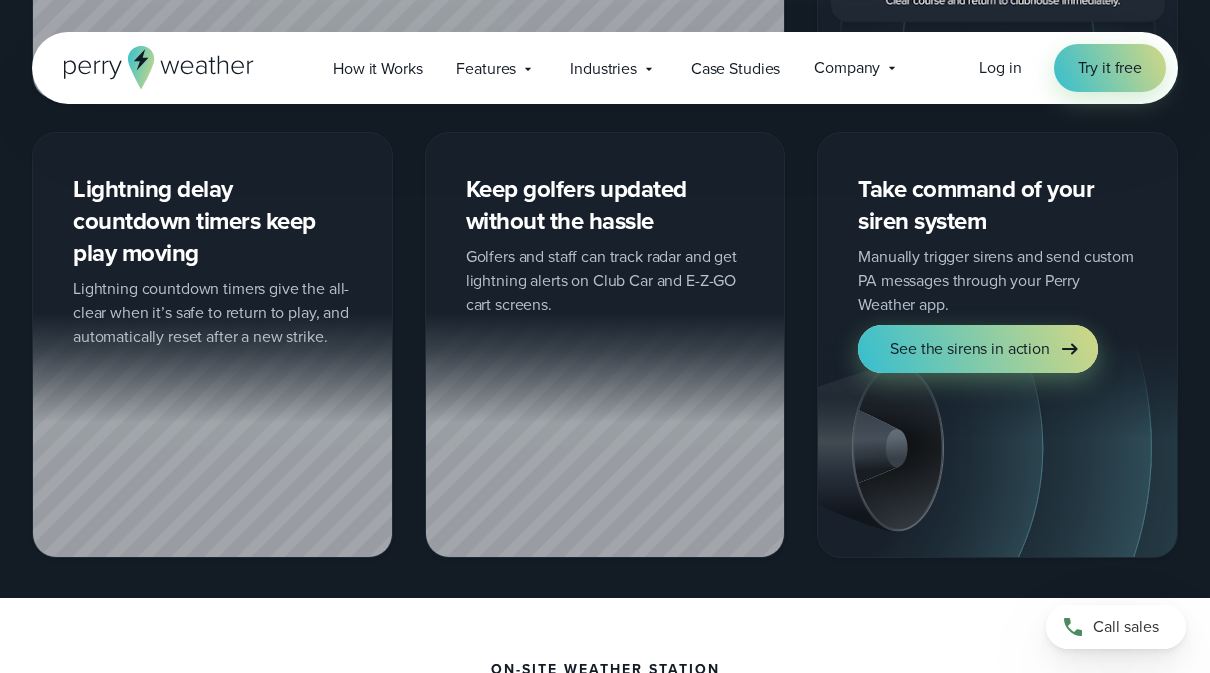 click at bounding box center [605, 435] 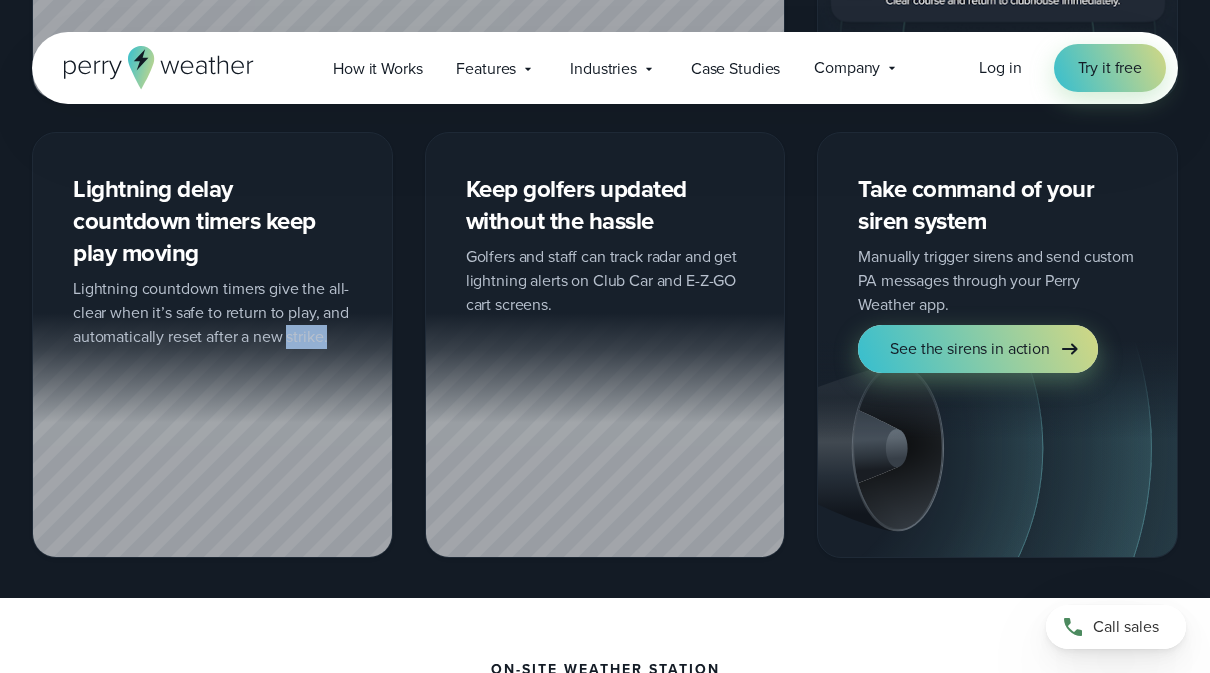 click on "Keep golfers updated without the hassle
Golfers and staff can track radar and get lightning alerts on Club Car and E-Z-GO cart screens." at bounding box center (605, 345) 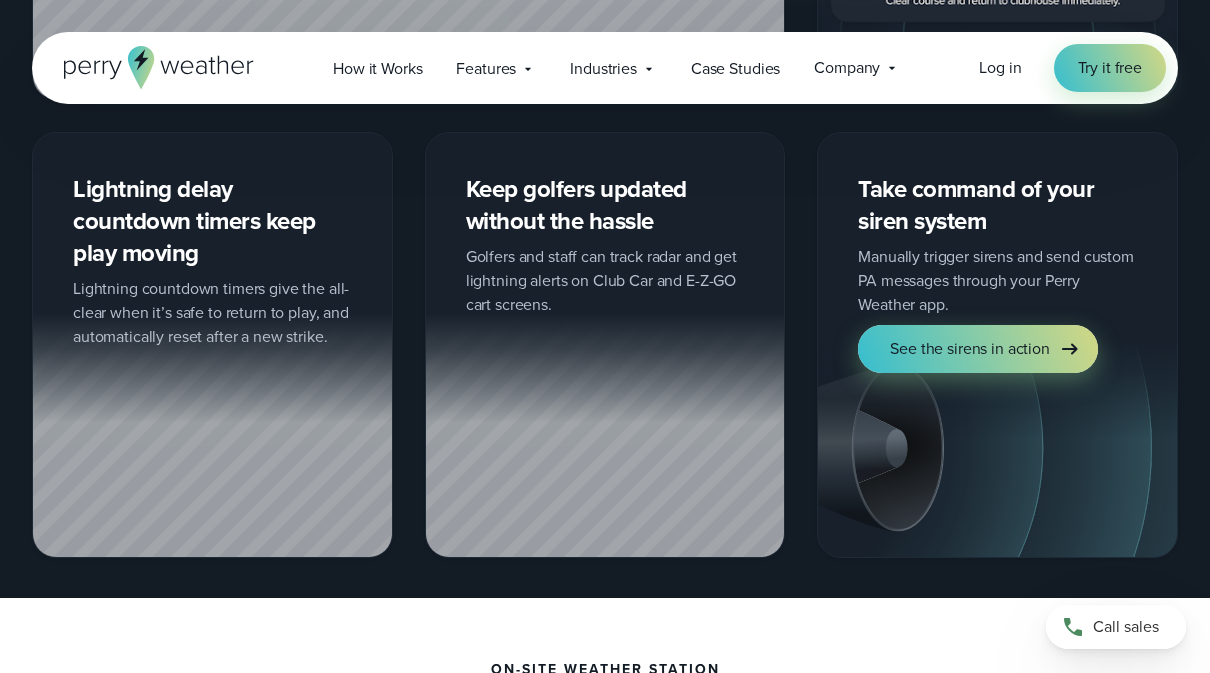 click on "Keep golfers updated without the hassle
Golfers and staff can track radar and get lightning alerts on Club Car and E-Z-GO cart screens." at bounding box center [605, 345] 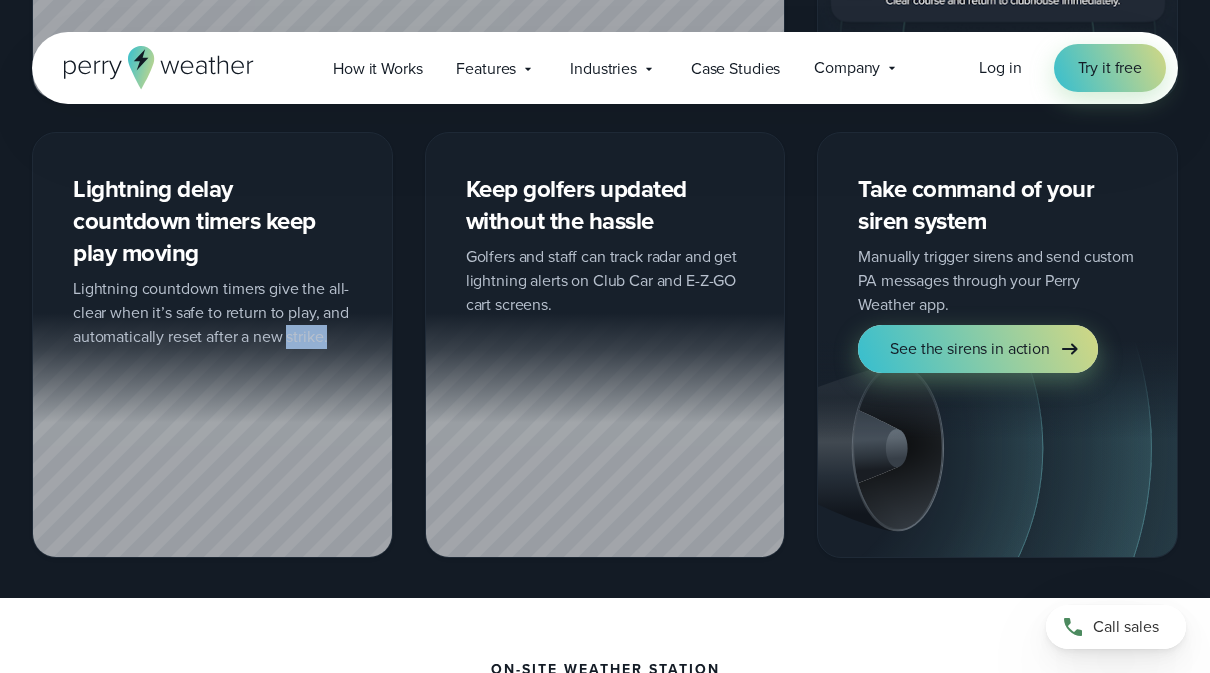 click on "Keep golfers updated without the hassle
Golfers and staff can track radar and get lightning alerts on Club Car and E-Z-GO cart screens." at bounding box center [605, 345] 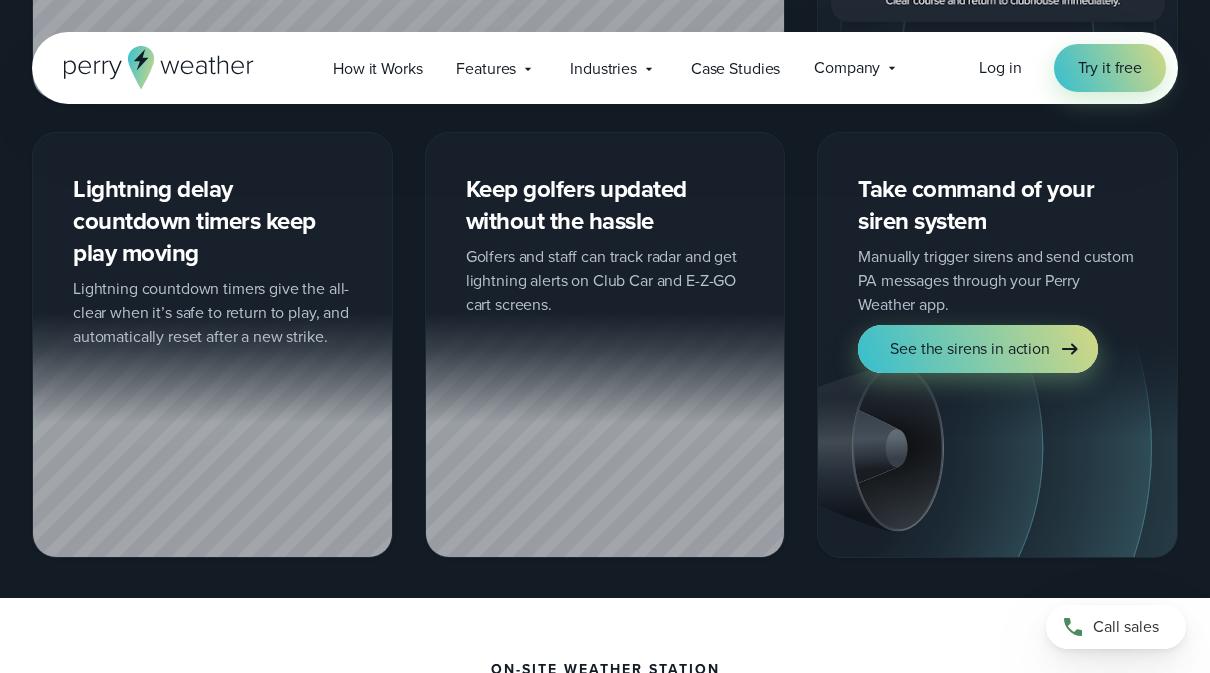 click on "Keep golfers updated without the hassle
Golfers and staff can track radar and get lightning alerts on Club Car and E-Z-GO cart screens." at bounding box center (605, 345) 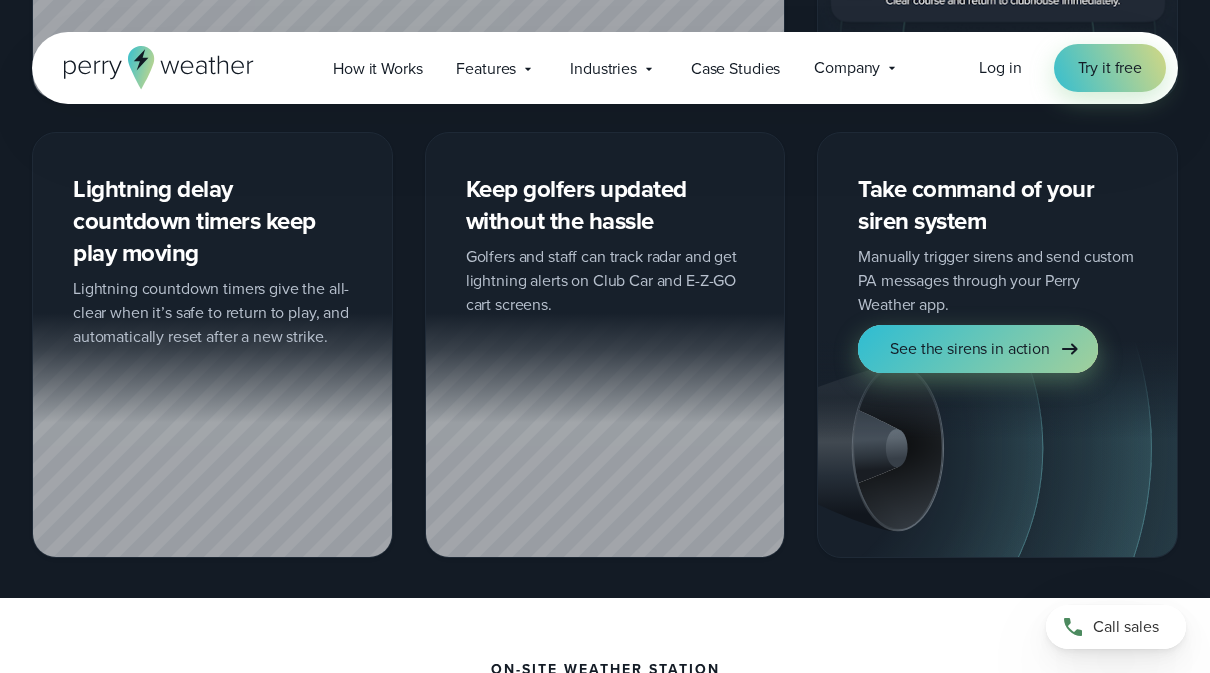 click on "See the sirens in action" at bounding box center [970, 349] 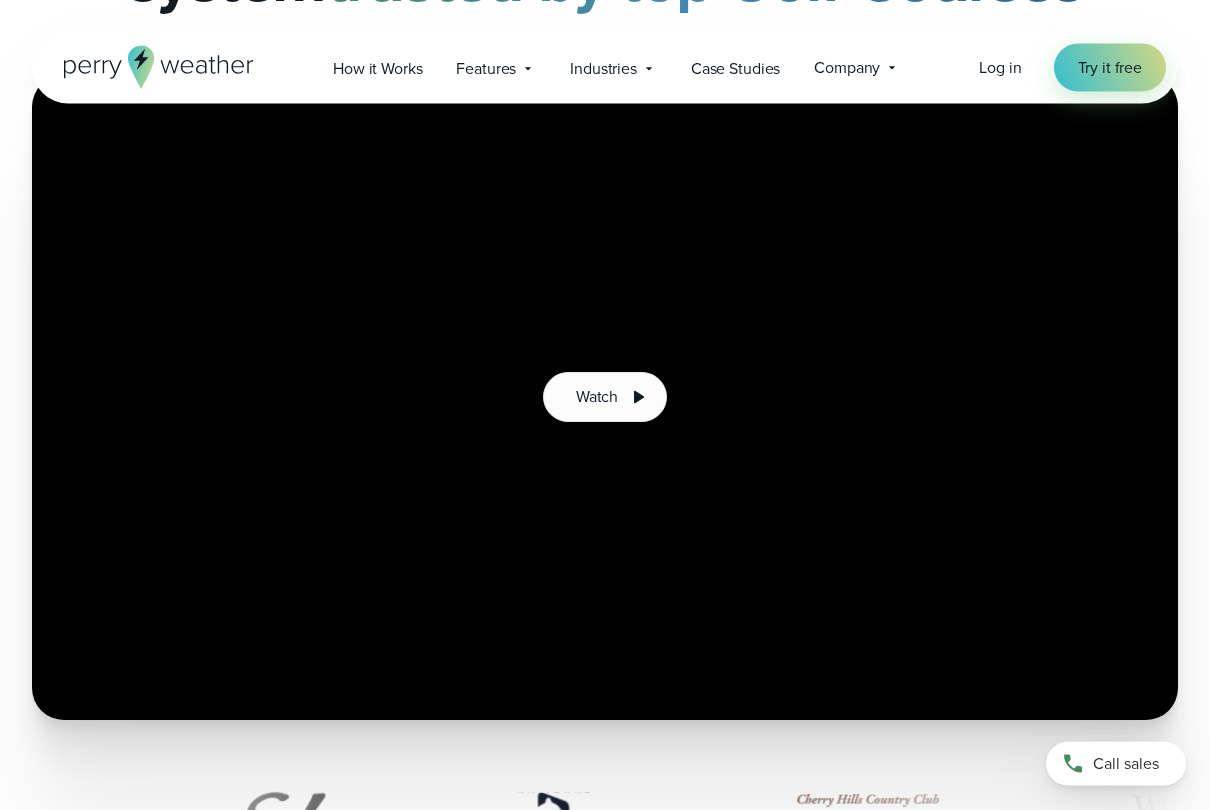 scroll, scrollTop: 317, scrollLeft: 0, axis: vertical 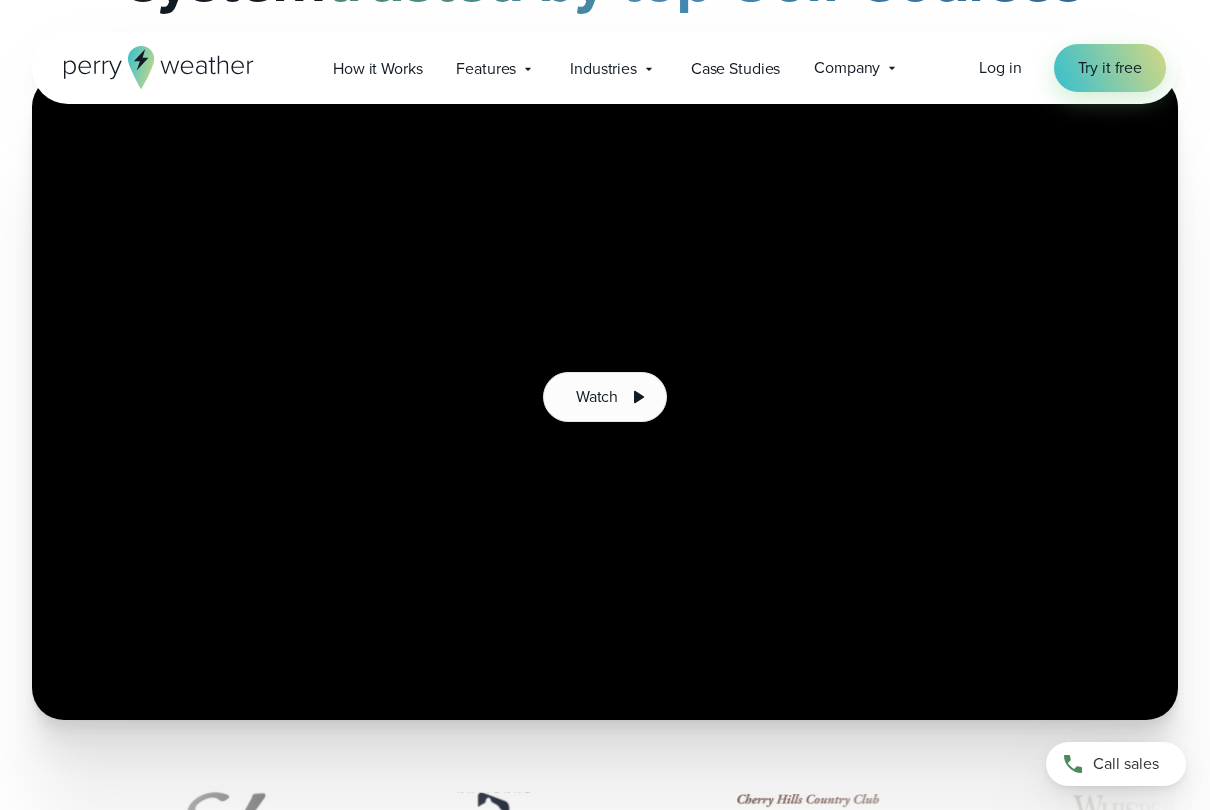 click on "Watch" at bounding box center [597, 397] 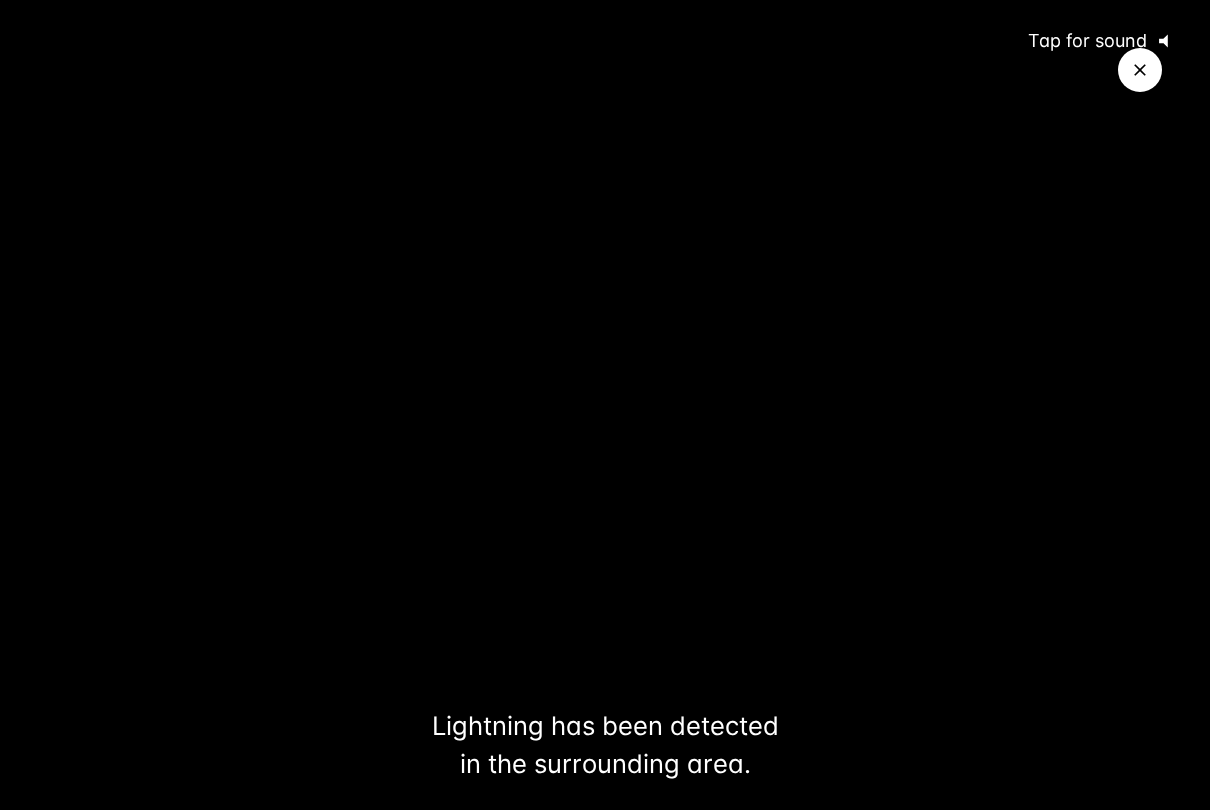 click at bounding box center (605, 405) 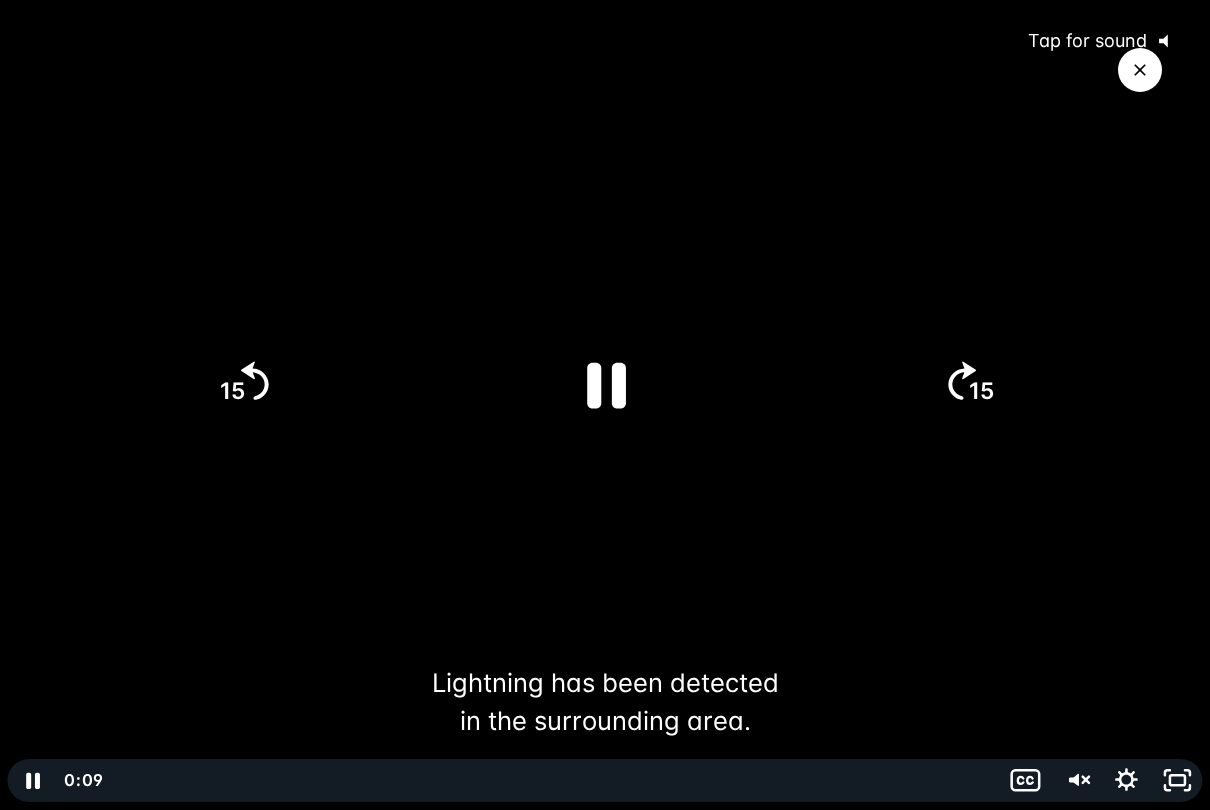 click 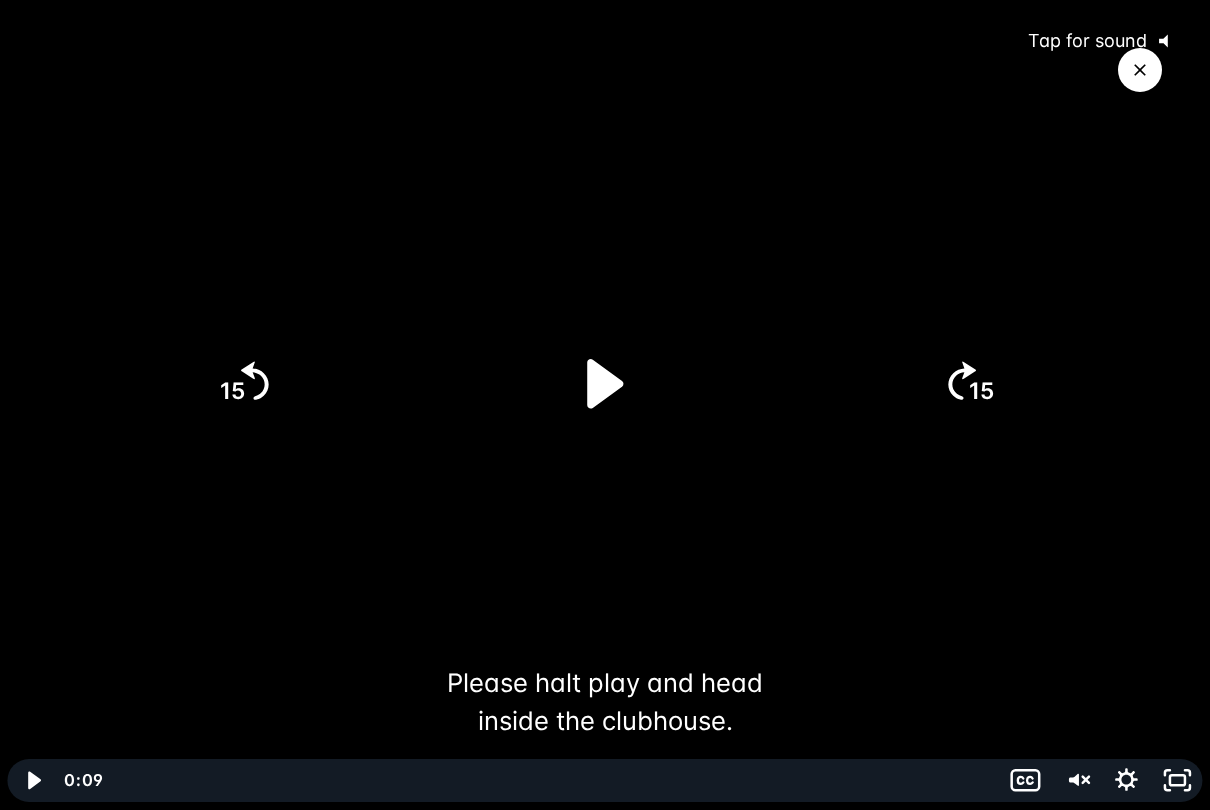 click on "15" 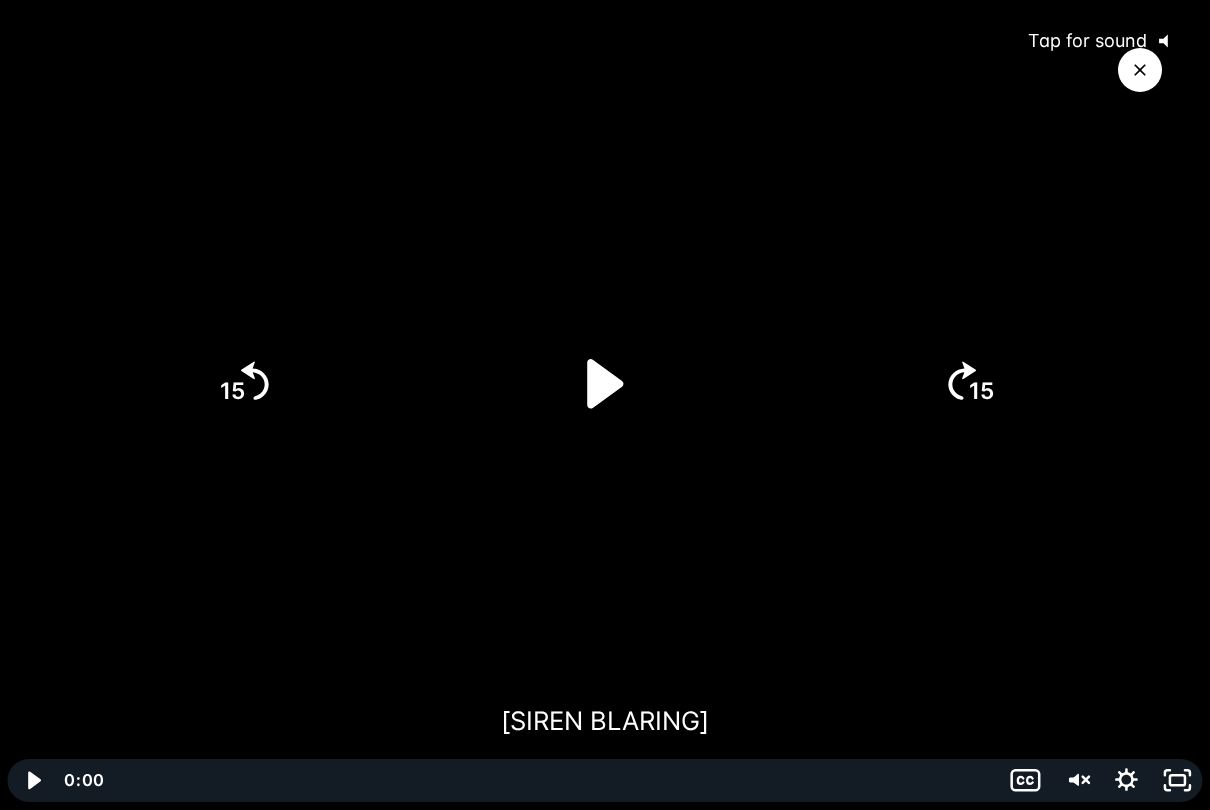 click on "15" 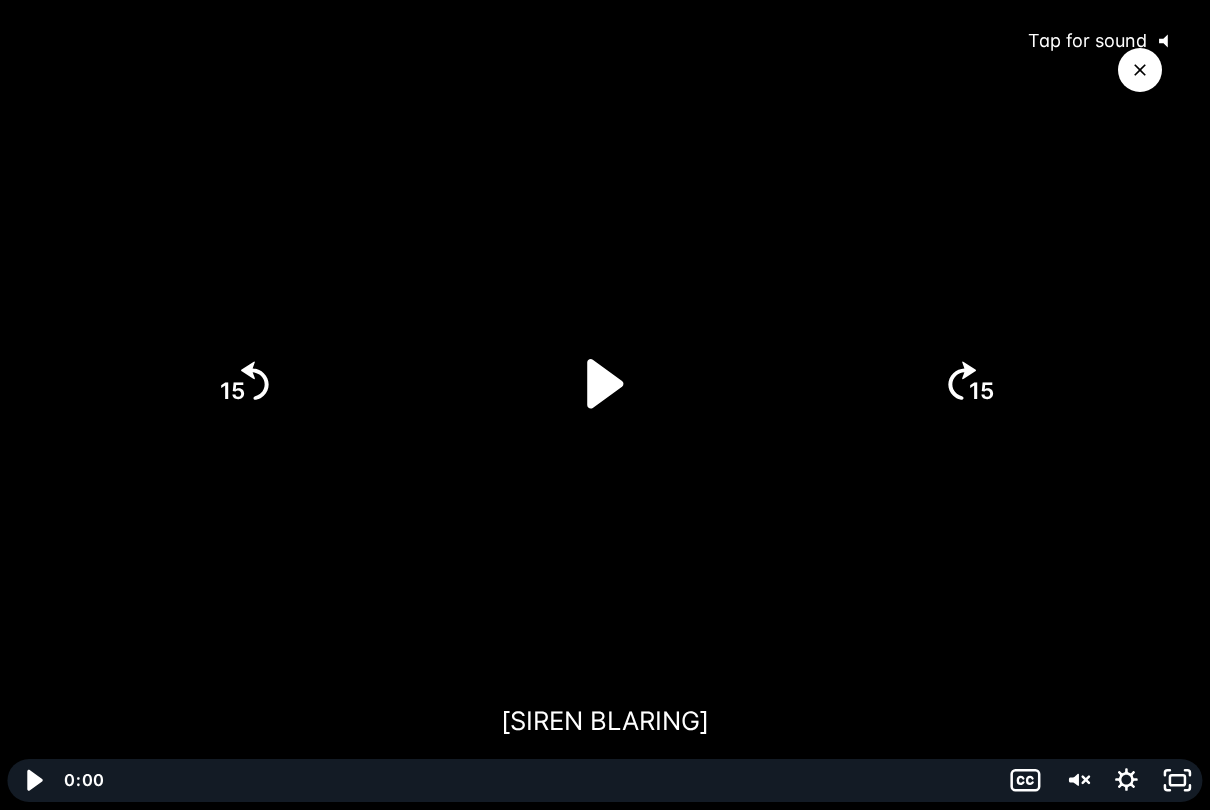 click 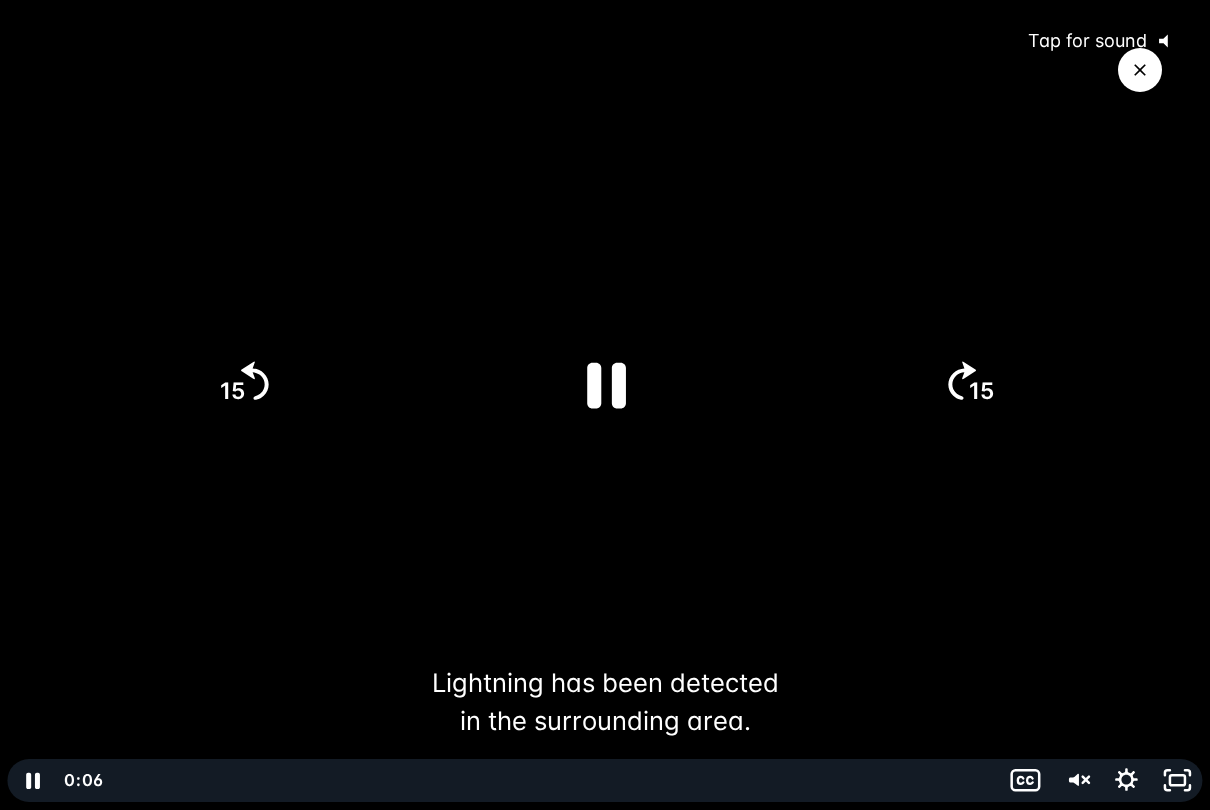 click 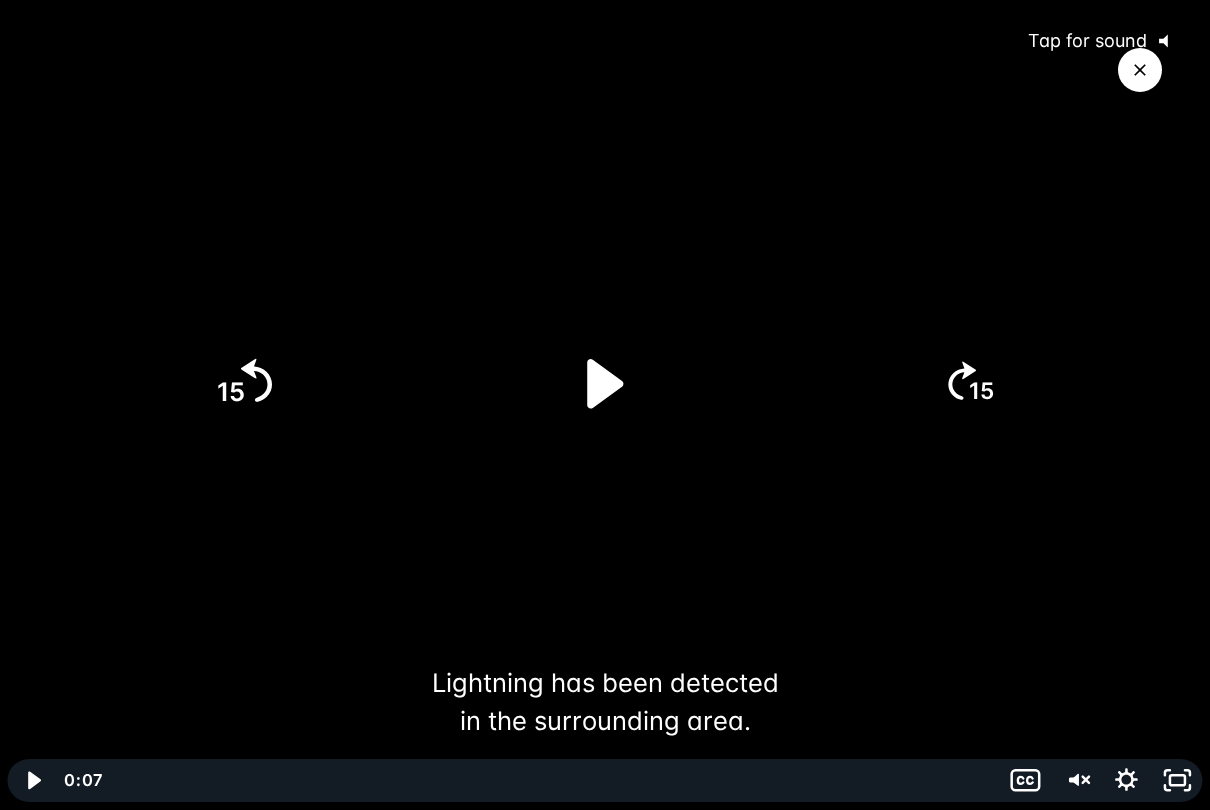 click on "15" 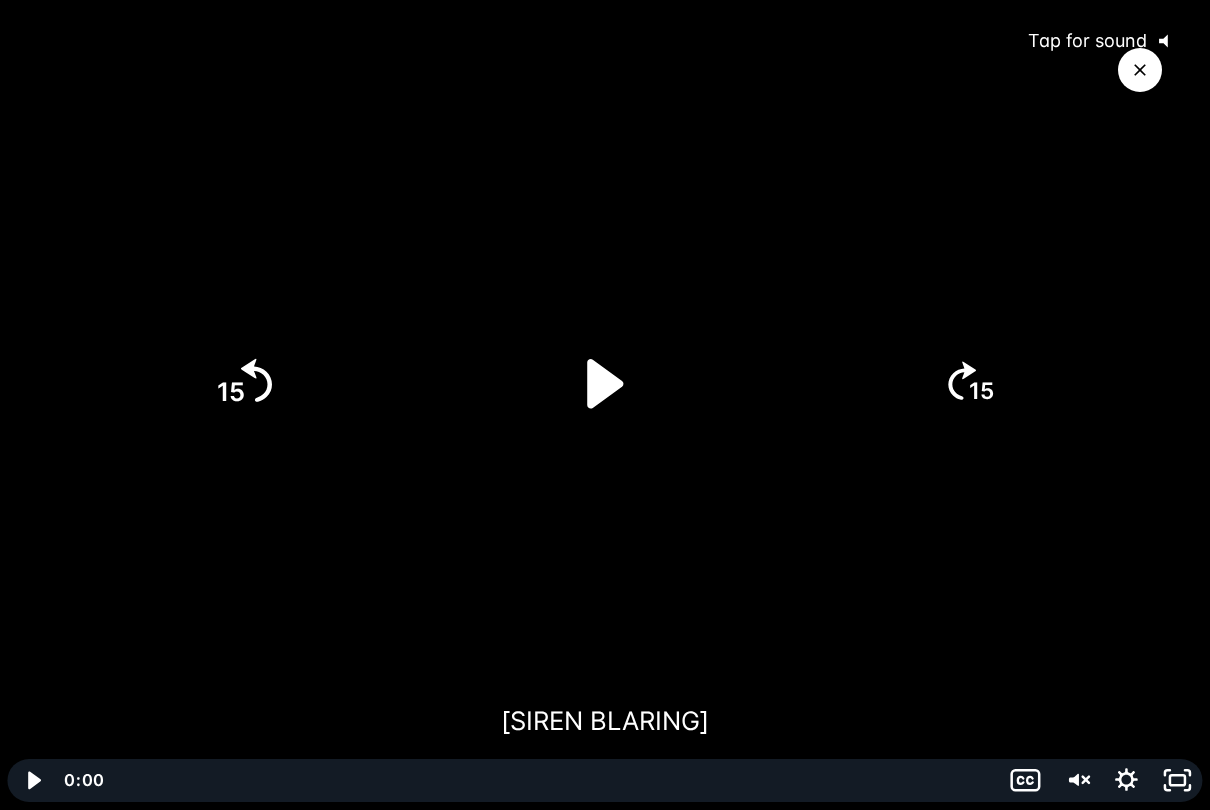 click on "15" 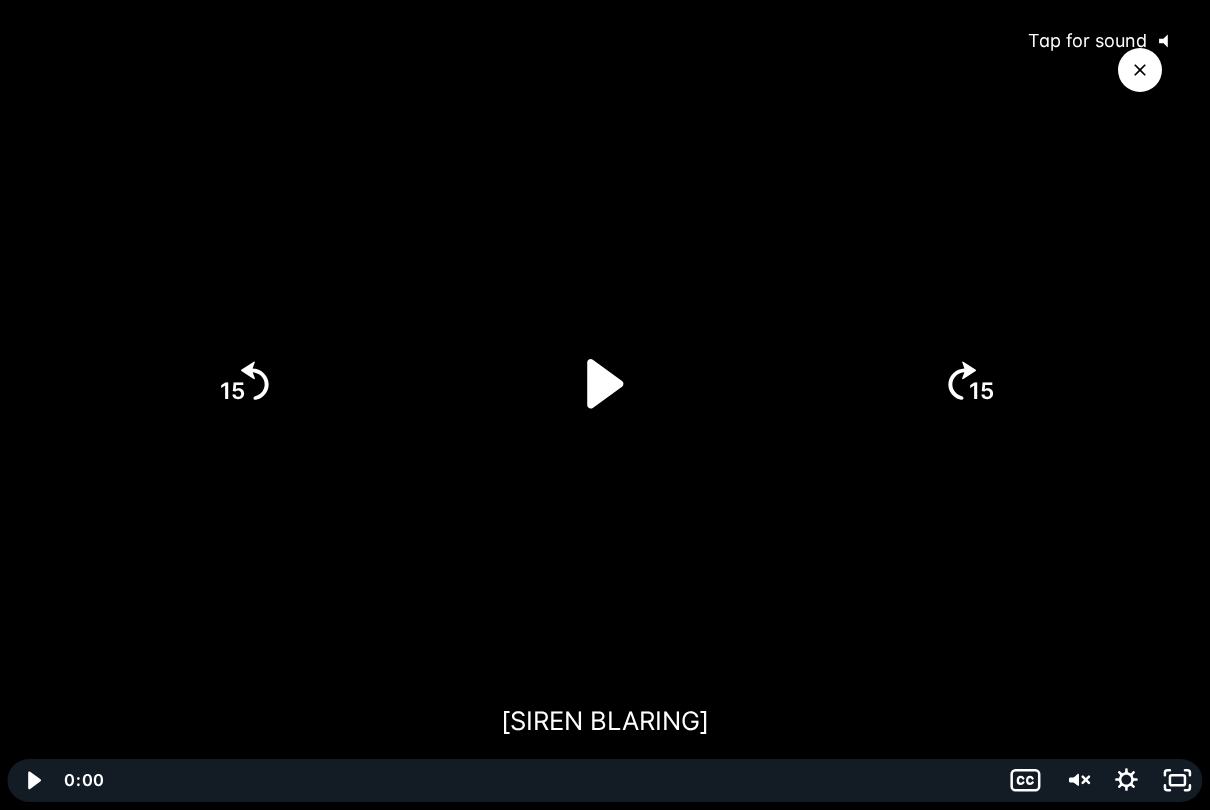 click 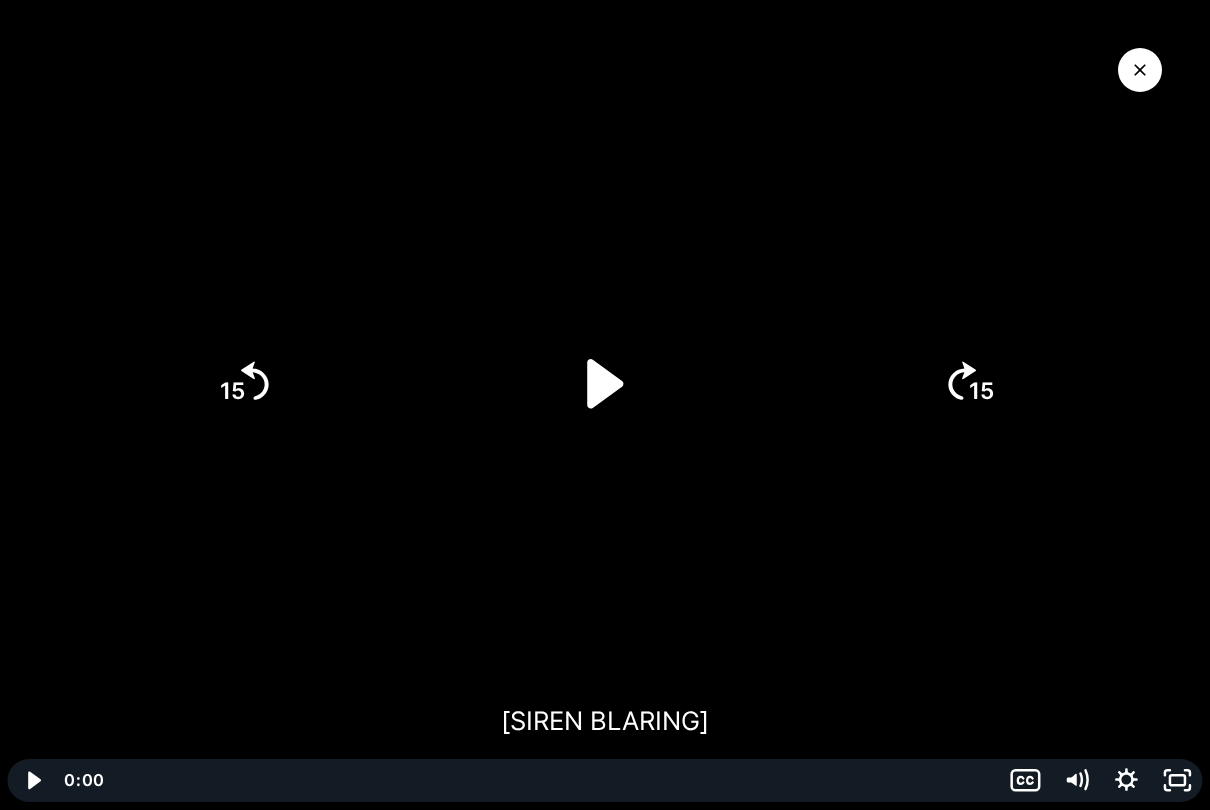 click 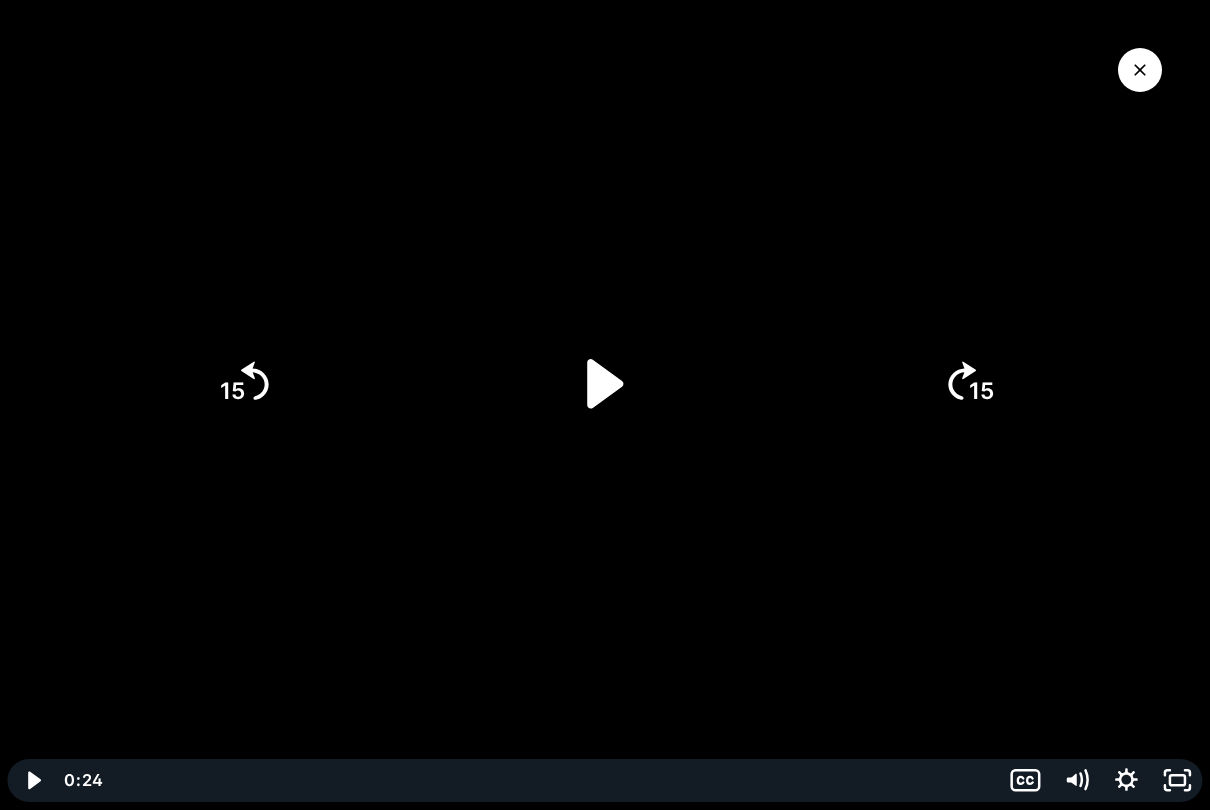 click at bounding box center [1140, 70] 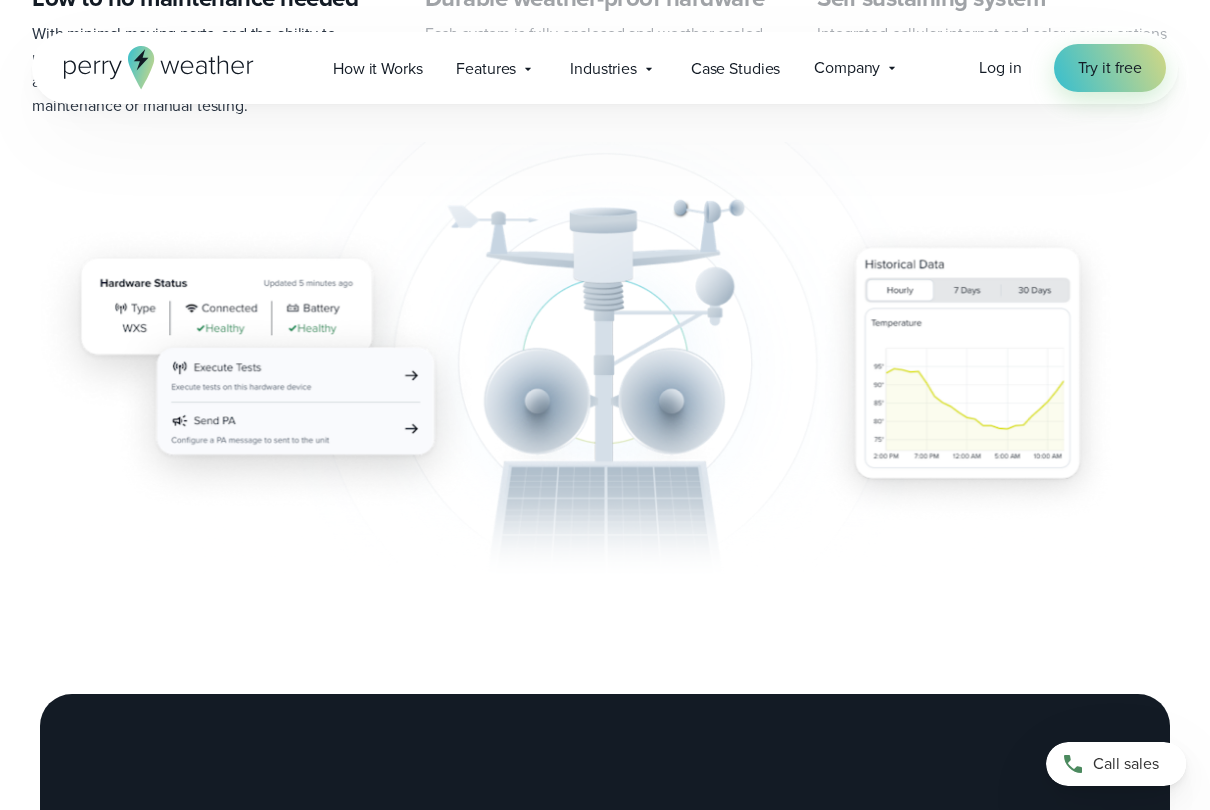 scroll, scrollTop: 1403, scrollLeft: 0, axis: vertical 